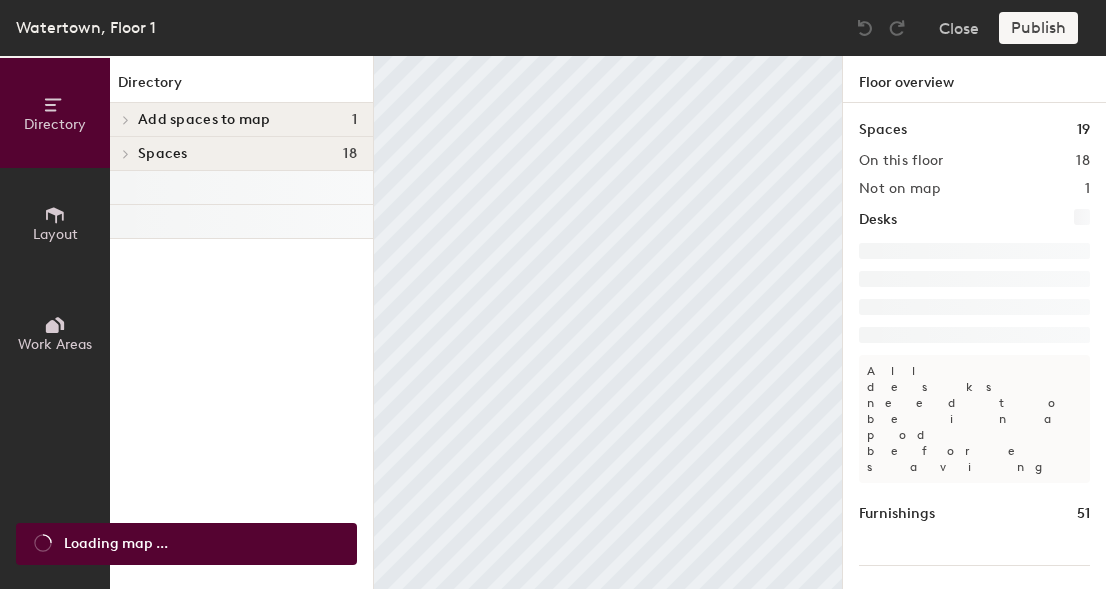 scroll, scrollTop: 0, scrollLeft: 0, axis: both 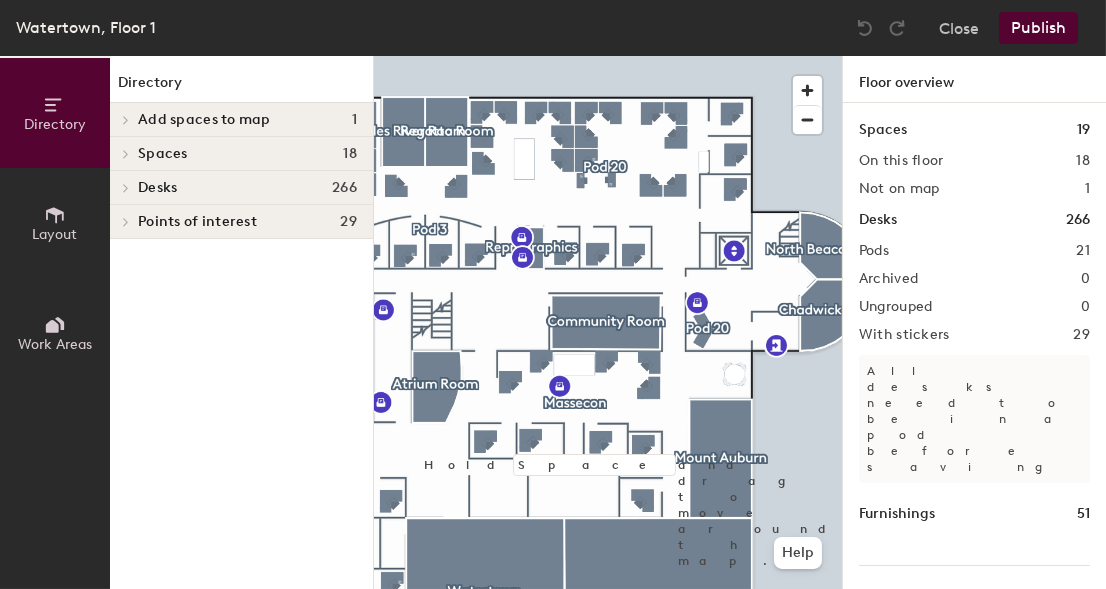 click on "Spaces" 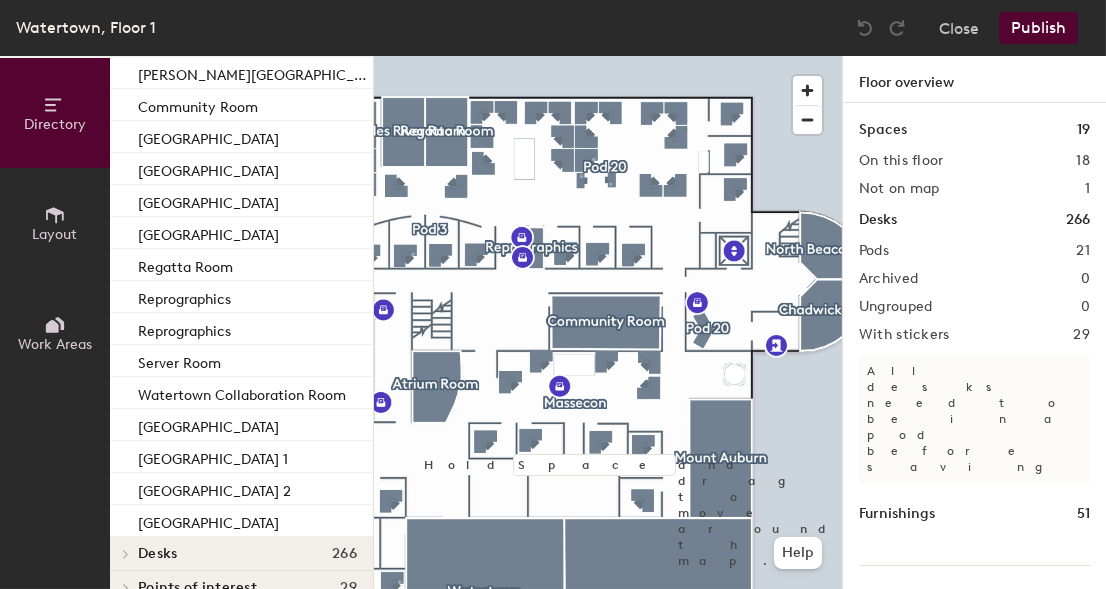 scroll, scrollTop: 240, scrollLeft: 0, axis: vertical 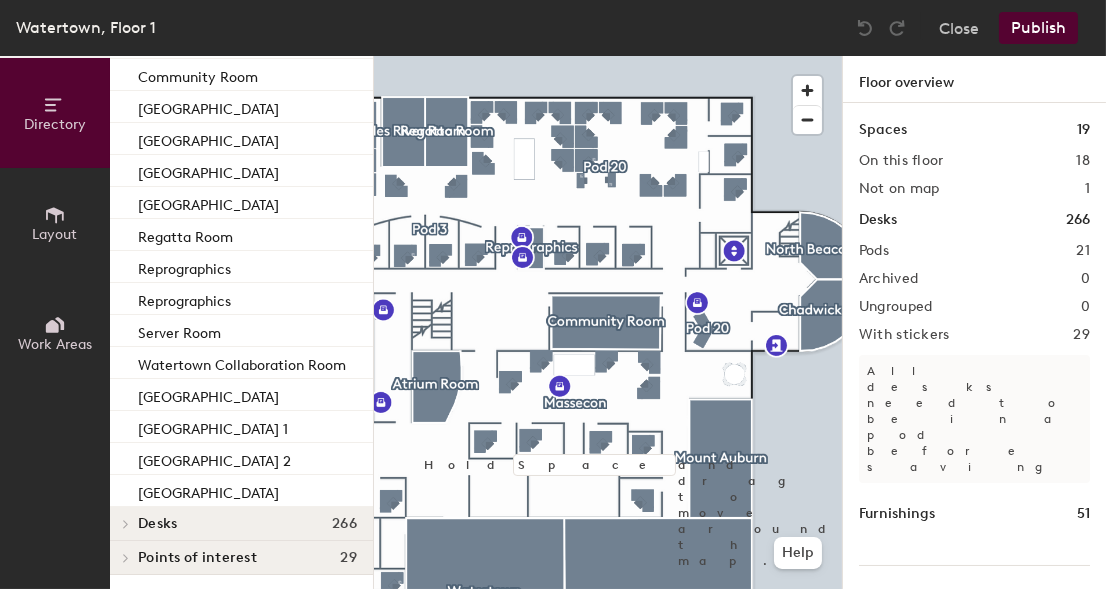 click on "Points of interest" 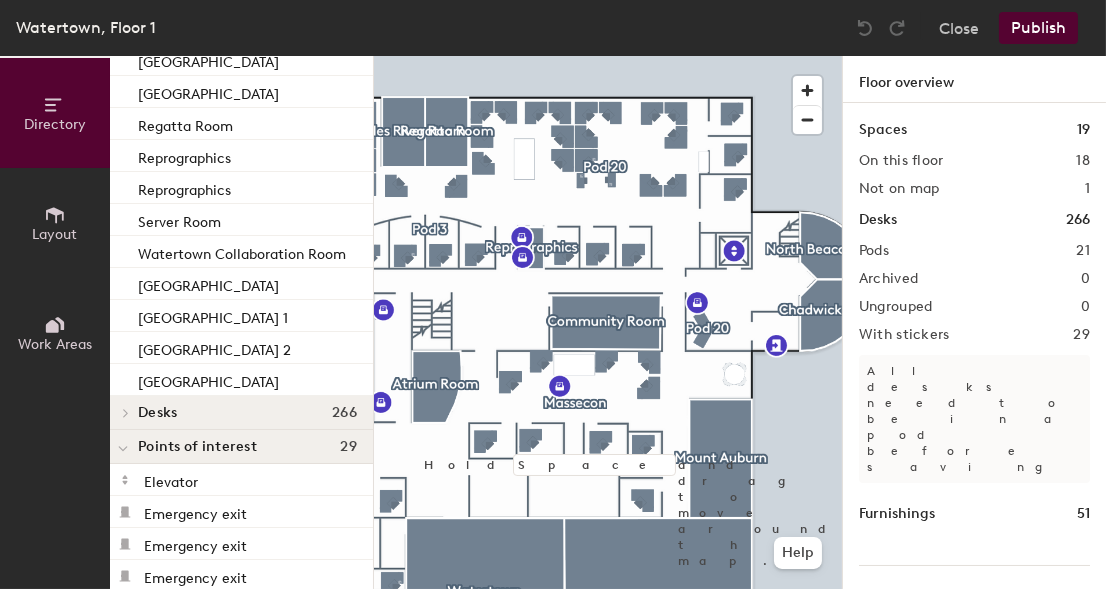 scroll, scrollTop: 268, scrollLeft: 0, axis: vertical 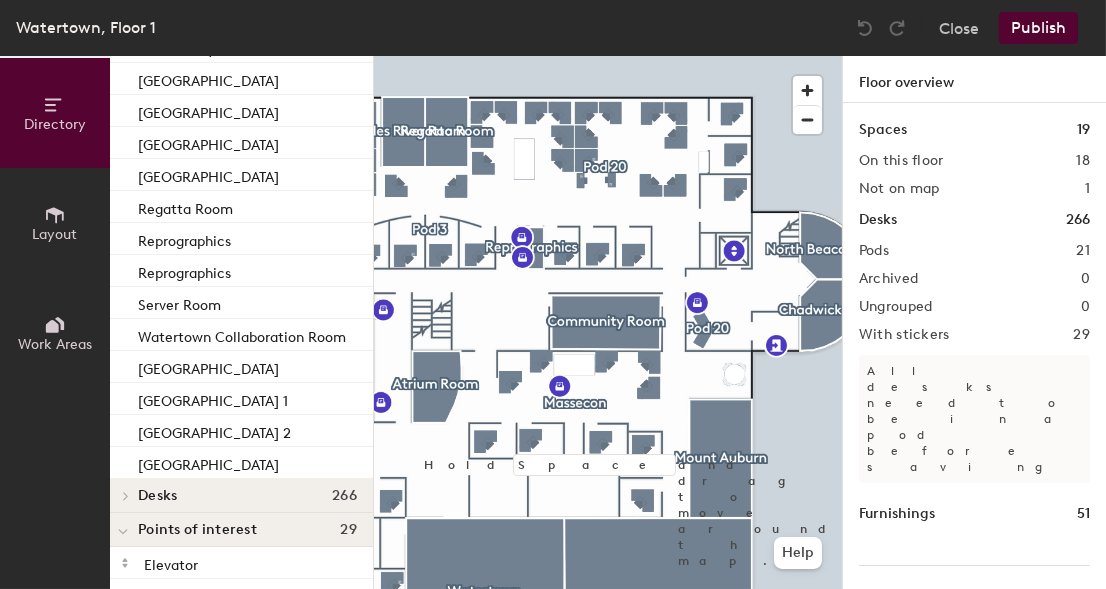 click on "Desks 266" 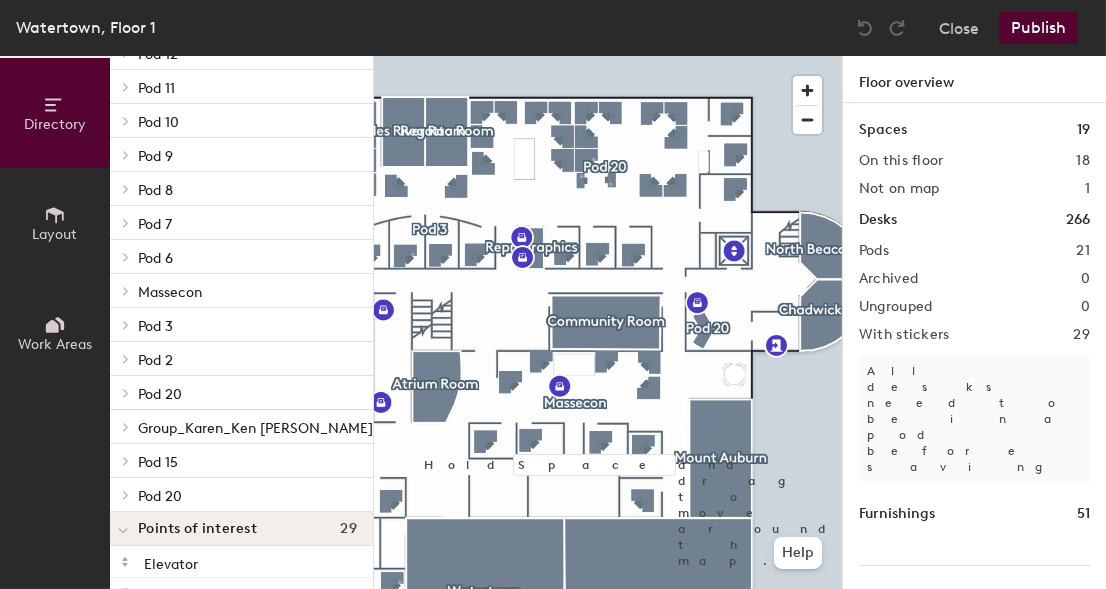 scroll, scrollTop: 1068, scrollLeft: 0, axis: vertical 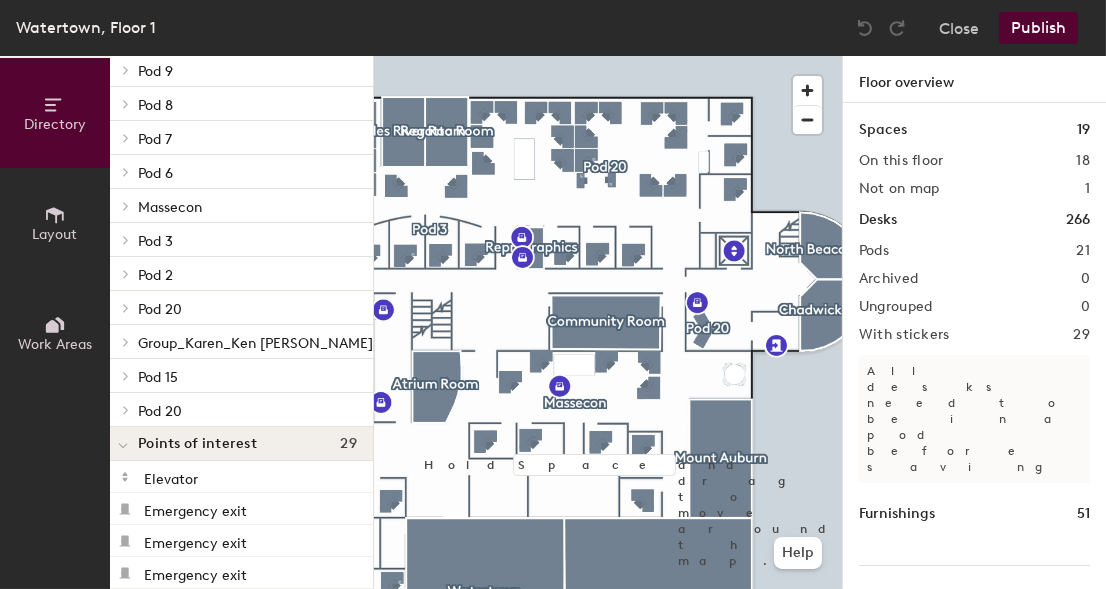 click on "Directory Layout Work Areas Directory Add spaces to map 1 Reprogaphics Spaces 18 Arsenal Room Atrium Room [PERSON_NAME][GEOGRAPHIC_DATA] [PERSON_NAME][GEOGRAPHIC_DATA] Community Room [GEOGRAPHIC_DATA] [GEOGRAPHIC_DATA] [GEOGRAPHIC_DATA] [GEOGRAPHIC_DATA] Regatta Room Reprographics Reprographics Server Room Watertown Collaboration Room [GEOGRAPHIC_DATA] Watertown Wellness Room 1 Watertown Wellness Room 2 [GEOGRAPHIC_DATA] Desks 266 Pod 1 Office 41 Office 42 Office 43 Office 46 Office 46A Office 47 Pod 19 Desk 1 Desk 2 Desk 3 Desk 4 Desk 5 Desk 7 Desk 9 Desk 10 Office 48 Office 49 Pod 18 Desk 1 Desk 2 Desk 3 Desk 5 Desk 7 Desk 8 Desk 9 Desk 12 Office 50 Office 51 Office 52 Office 53   Pod 17  Desk 1 Desk 2 Desk 3 Desk 4 Desk 5 Desk 6 Desk 7 Desk 8 Desk 9 Office 81 Office 83 Office 84 Pod 16 Desk Desk 1 Desk 2 Desk 3 Desk 4 Desk 5 Desk 6 Desk 8 Desk 13 Desk 14 Desk 15 Desk 16 Office 75 Office 76 Office 77 Office 78 Office 79 Office 80 Pod 14 Desk Desk Desk 1 Desk 2 Desk 3 Desk 4 Desk 5 Desk 6 Desk 7 Desk 8 Desk 9 Desk 10 Desk 11 Desk 12 Desk 13 Desk 14 1" 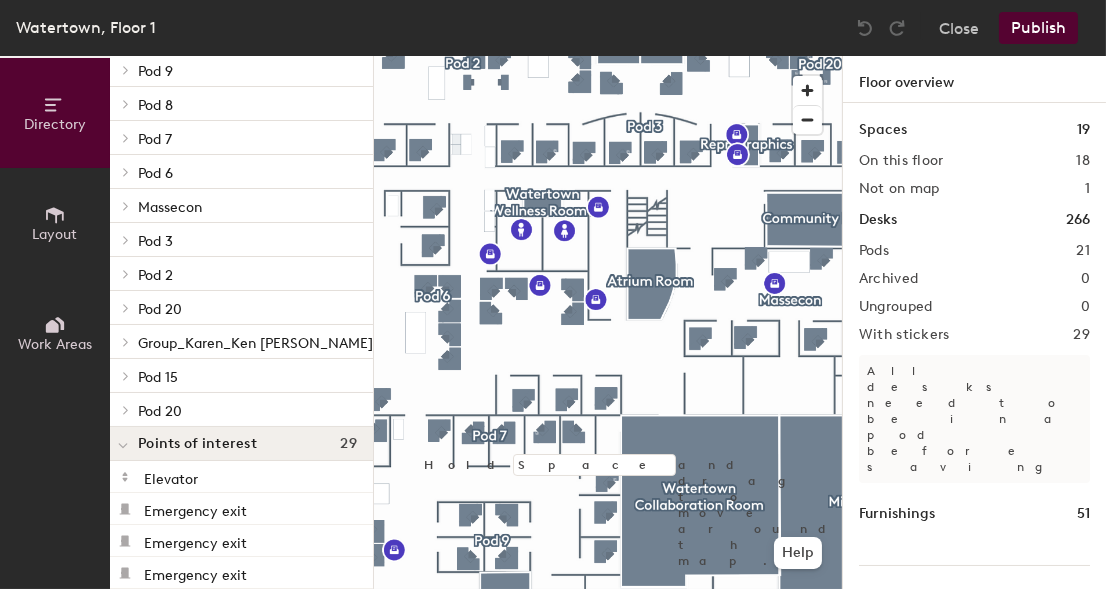 click on "Watertown, Floor 1 Close Publish Directory Layout Work Areas Directory Add spaces to map 1 Reprogaphics Spaces 18 Arsenal Room Atrium Room Chadwick Room Charles River Room Community Room Mid Bay Cafe Mount Auburn North Beacon Room Oakley Room Regatta Room Reprographics Reprographics Server Room Watertown Collaboration Room Watertown Fountain Room Watertown Wellness Room 1 Watertown Wellness Room 2 Waverley Room Desks 266 Pod 1 Office 41 Office 42 Office 43 Office 46 Office 46A Office 47 Pod 19 Desk 1 Desk 2 Desk 3 Desk 4 Desk 5 Desk 7 Desk 9 Desk 10 Office 48 Office 49 Pod 18 Desk 1 Desk 2 Desk 3 Desk 5 Desk 7 Desk 8 Desk 9 Desk 12 Office 50 Office 51 Office 52 Office 53   Pod 17  Desk 1 Desk 2 Desk 3 Desk 4 Desk 5 Desk 6 Desk 7 Desk 8 Desk 9 Office 81 Office 83 Office 84 Pod 16 Desk Desk 1 Desk 2 Desk 3 Desk 4 Desk 5 Desk 6 Desk 8 Desk 13 Desk 14 Desk 15 Desk 16 Office 75 Office 76 Office 77 Office 78 Office 79 Office 80 Pod 14 Desk Desk Desk 1 Desk 2 Desk 3 Desk 4 Desk 5 Desk 6 Desk 7 Desk 8 Desk 9 Desk 10" 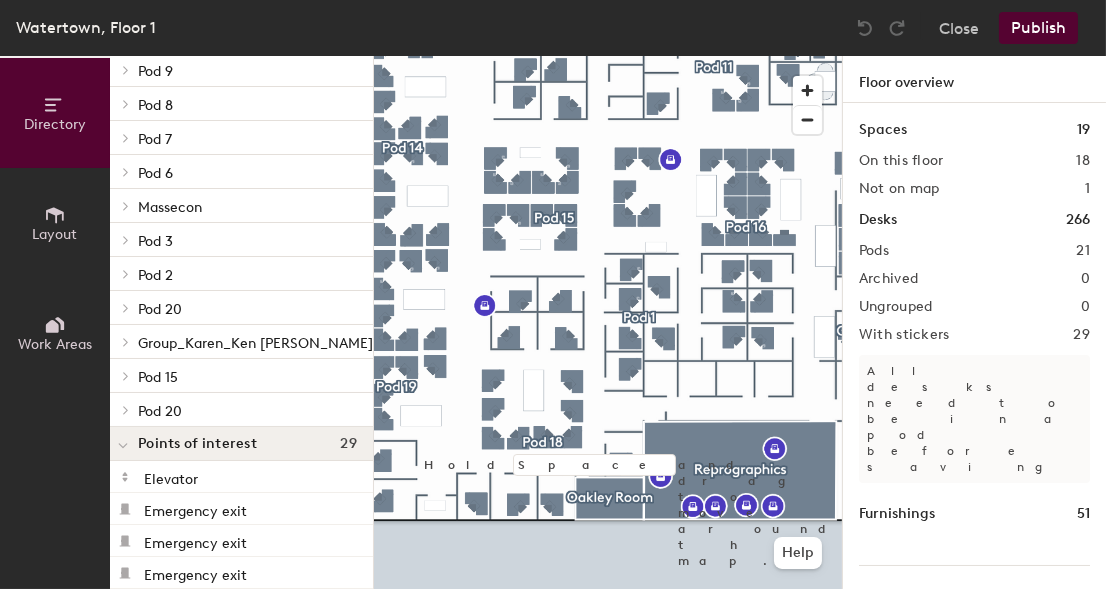 click on "Skip navigation Schedule Office People Analytics Visits Deliveries Services Manage
Watertown, Floor 1 Close Publish Directory Layout Work Areas Directory Add spaces to map 1 Reprogaphics Spaces 18 Arsenal Room Atrium Room Chadwick Room Charles River Room Community Room Mid Bay Cafe Mount Auburn North Beacon Room Oakley Room Regatta Room Reprographics Reprographics Server Room Watertown Collaboration Room Watertown Fountain Room Watertown Wellness Room 1 Watertown Wellness Room 2 Waverley Room Desks 266 Pod 1 Office 41 Office 42 Office 43 Office 46 Office 46A Office 47 Pod 19 Desk 1 Desk 2 Desk 3 Desk 4 Desk 5 Desk 7 Desk 9 Desk 10 Office 48 Office 49 Pod 18 Desk 1 Desk 2 Desk 3 Desk 5 Desk 7 Desk 8 Desk 9 Desk 12 Office 50 Office 51 Office 52 1" at bounding box center [553, 294] 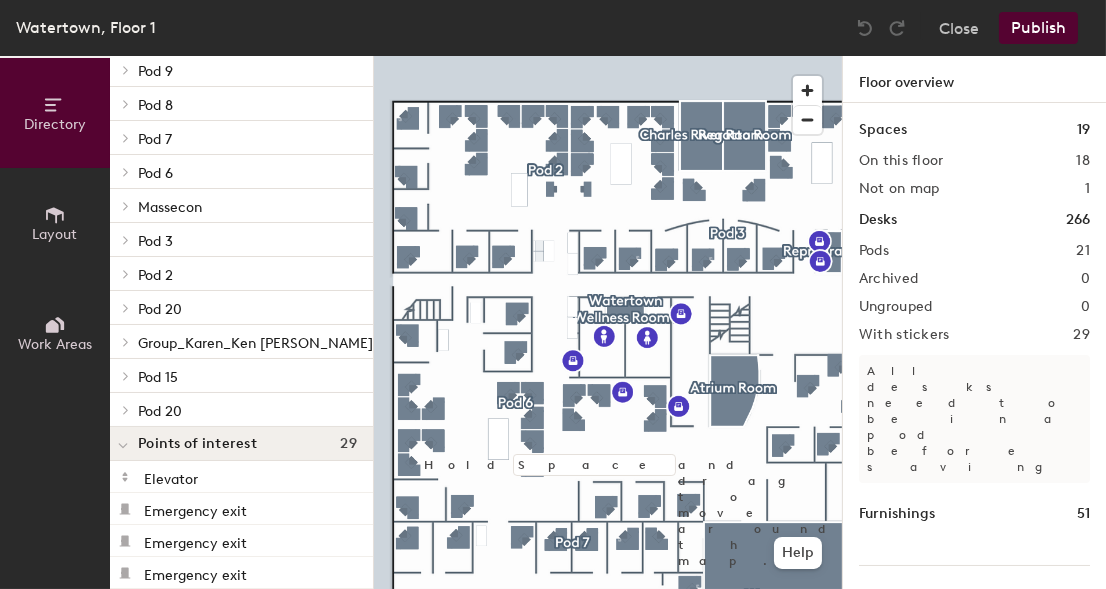 click on "Close" 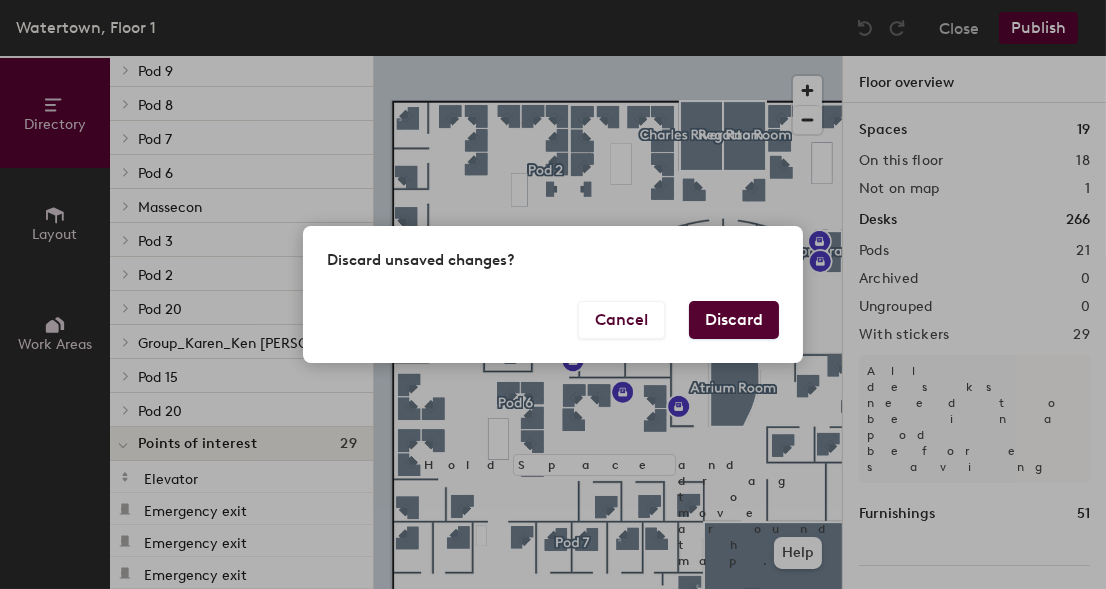 click on "Discard" at bounding box center [734, 320] 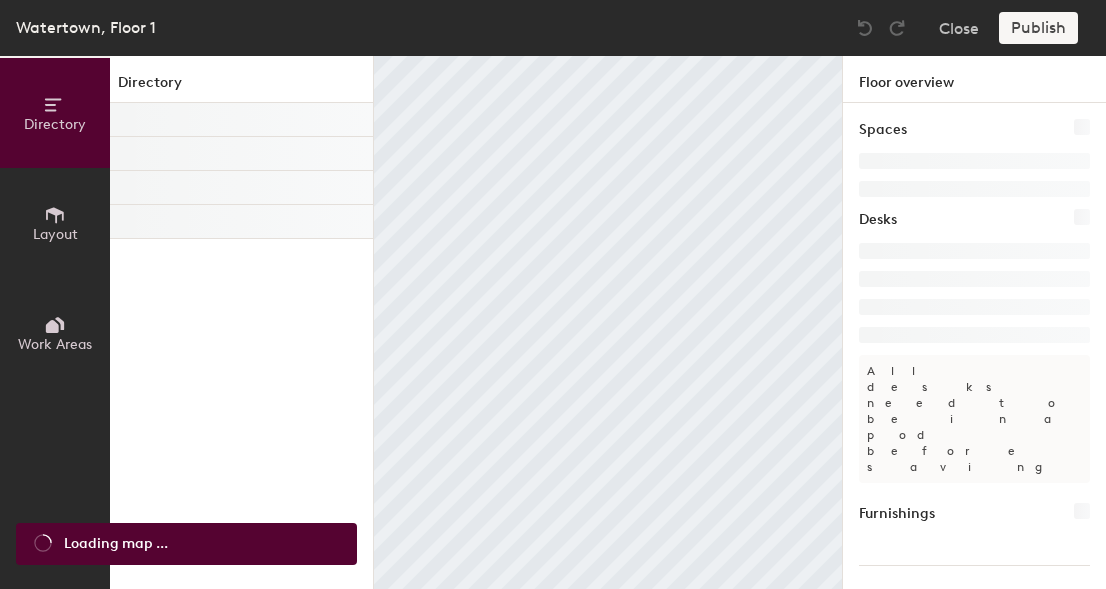 scroll, scrollTop: 0, scrollLeft: 0, axis: both 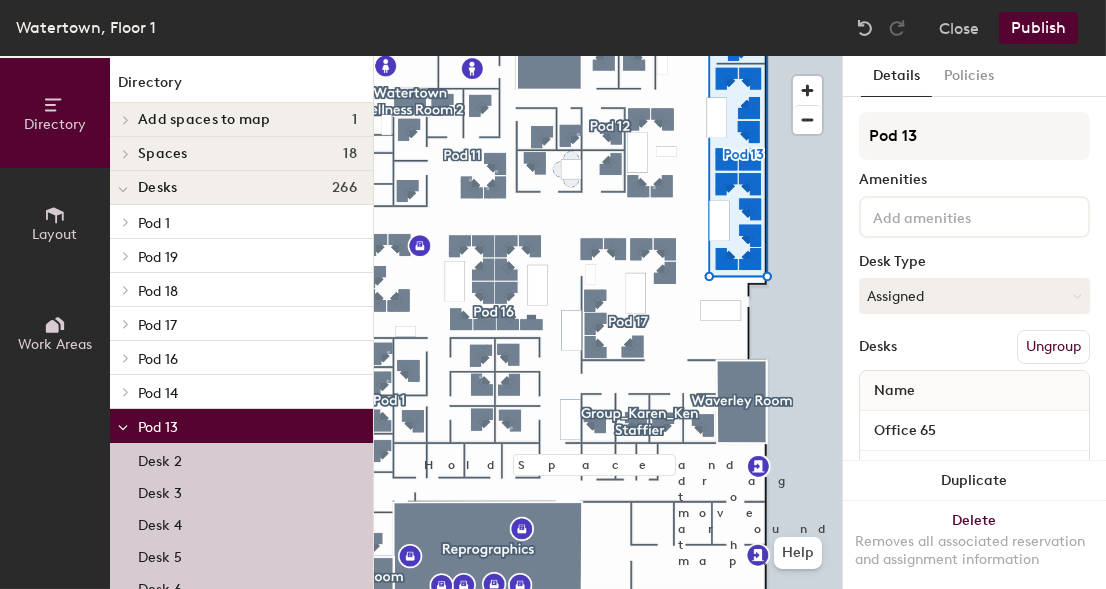 click on "Close" 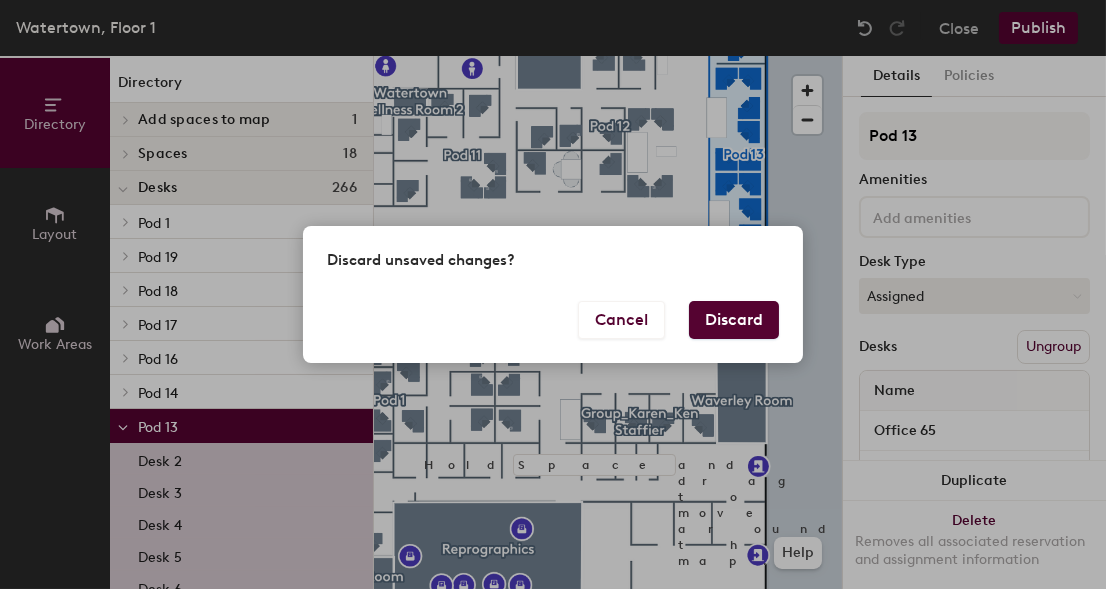 click on "Discard unsaved changes?" at bounding box center (553, 263) 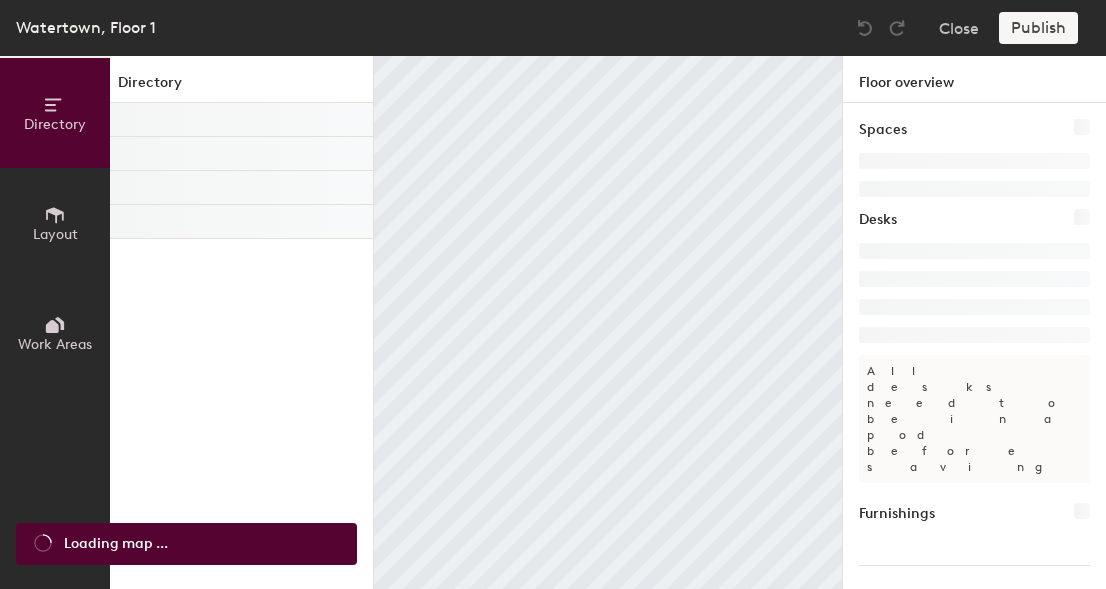 scroll, scrollTop: 0, scrollLeft: 0, axis: both 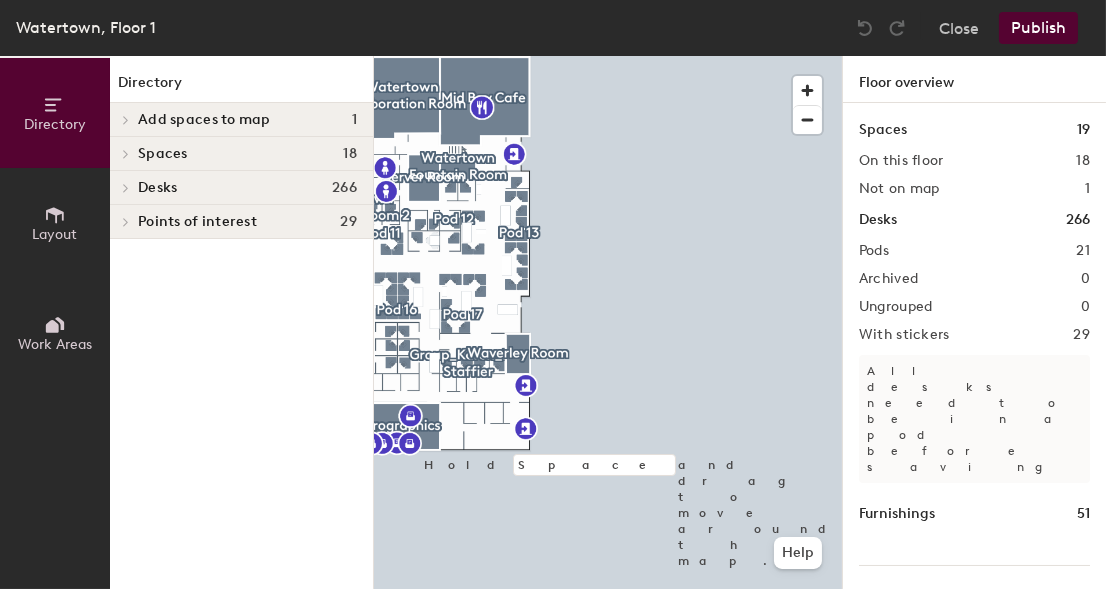 click on "Directory Layout Work Areas Directory Add spaces to map 1 Reprogaphics Spaces 18 Arsenal Room Atrium Room [PERSON_NAME][GEOGRAPHIC_DATA] [PERSON_NAME][GEOGRAPHIC_DATA] Community Room [GEOGRAPHIC_DATA] [GEOGRAPHIC_DATA] [GEOGRAPHIC_DATA] [GEOGRAPHIC_DATA] Regatta Room Reprographics Reprographics Server Room Watertown Collaboration Room [GEOGRAPHIC_DATA] Watertown Wellness Room 1 Watertown Wellness Room 2 [GEOGRAPHIC_DATA] Desks 266 Pod 1 Office 41 Office 42 Office 43 Office 46 Office 46A Office 47 Pod 19 Desk 1 Desk 2 Desk 3 Desk 4 Desk 5 Desk 7 Desk 9 Desk 10 Office 48 Office 49 Pod 18 Desk 1 Desk 2 Desk 3 Desk 5 Desk 7 Desk 8 Desk 9 Desk 12 Office 50 Office 51 Office 52 Office 53   Pod 17  Desk 1 Desk 2 Desk 3 Desk 4 Desk 5 Desk 6 Desk 7 Desk 8 Desk 9 Office 81 Office 83 Office 84 Pod 16 Desk Desk 1 Desk 2 Desk 3 Desk 4 Desk 5 Desk 6 Desk 8 Desk 13 Desk 14 Desk 15 Desk 16 Office 75 Office 76 Office 77 Office 78 Office 79 Office 80 Pod 14 Desk Desk Desk 1 Desk 2 Desk 3 Desk 4 Desk 5 Desk 6 Desk 7 Desk 8 Desk 9 Desk 10 Desk 11 Desk 12 Desk 13 Desk 14 1" 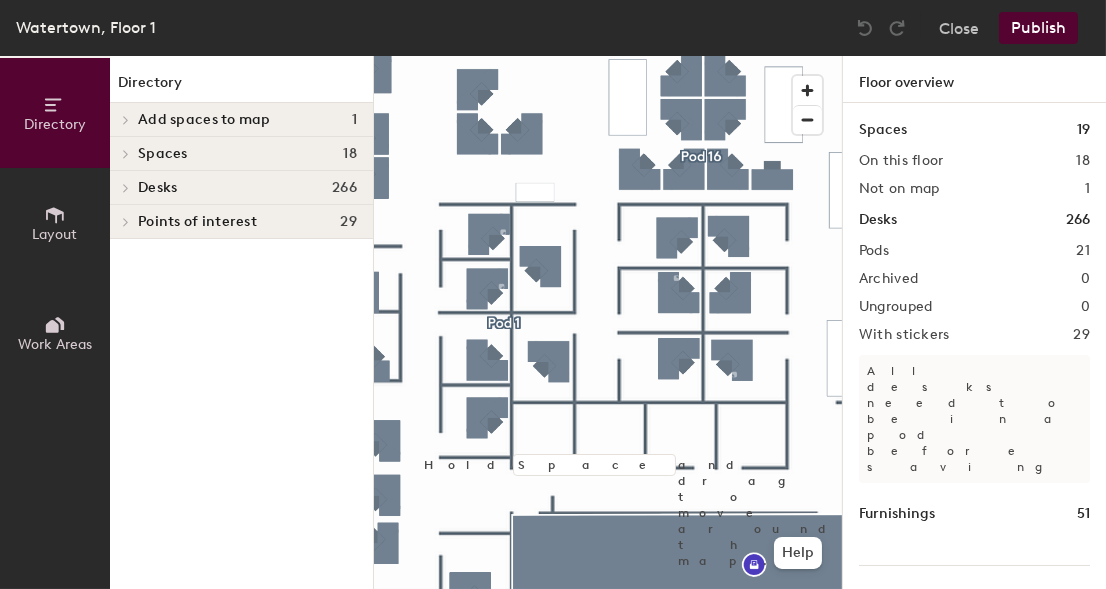 click 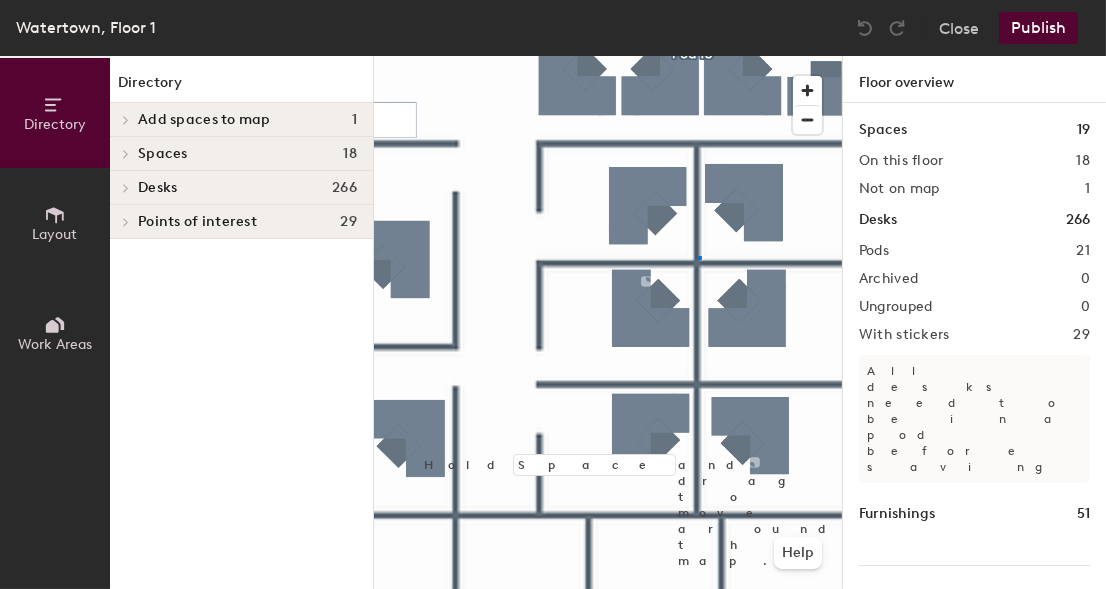 click 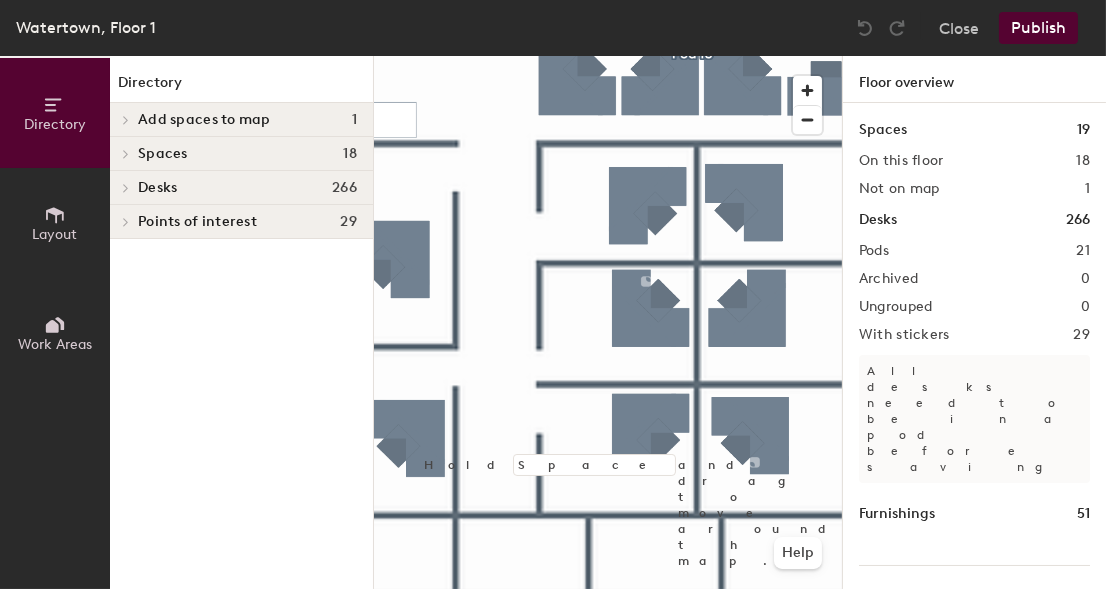 click on "Points of interest" 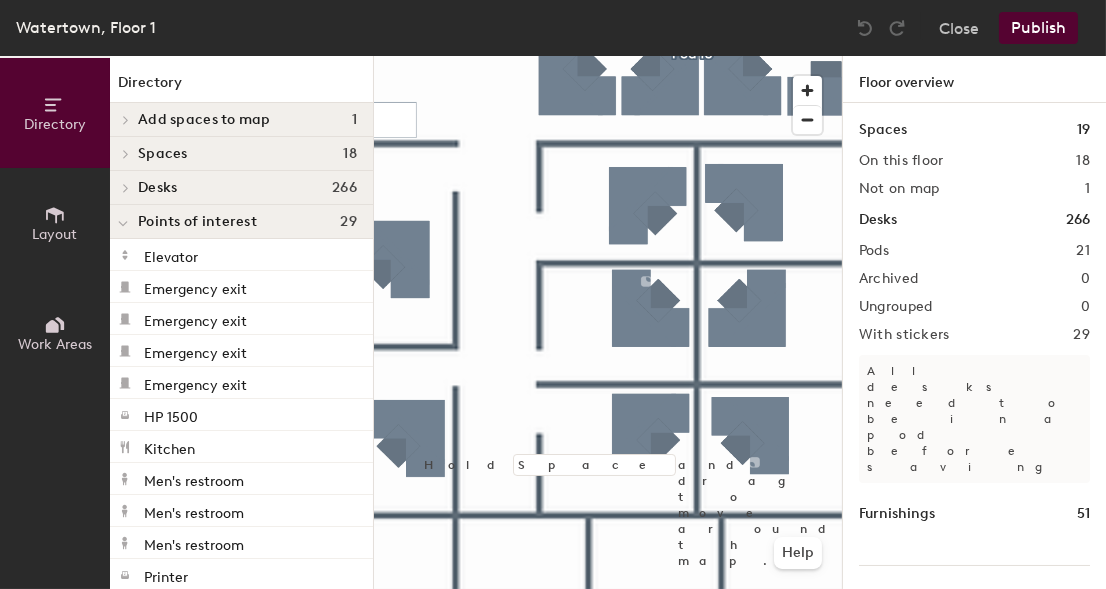click on "Desks 266" 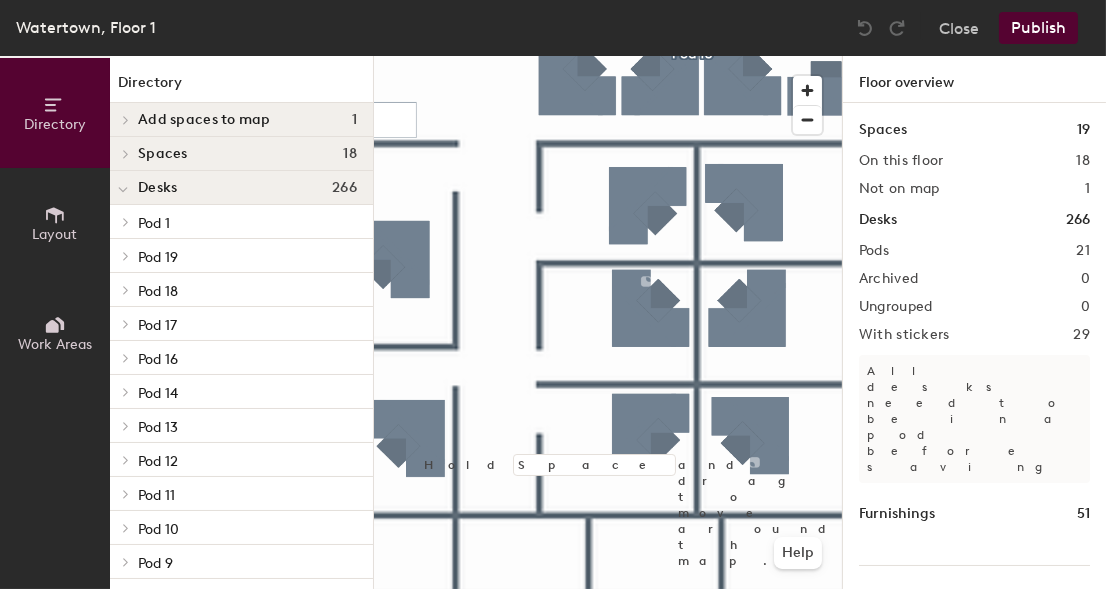 click on "Spaces" 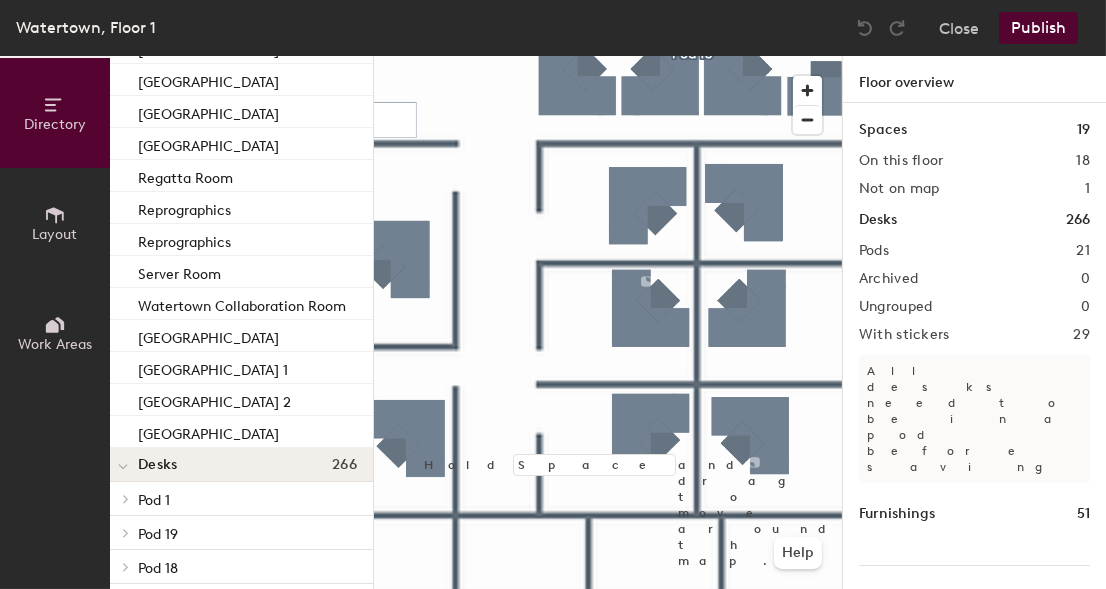 scroll, scrollTop: 0, scrollLeft: 0, axis: both 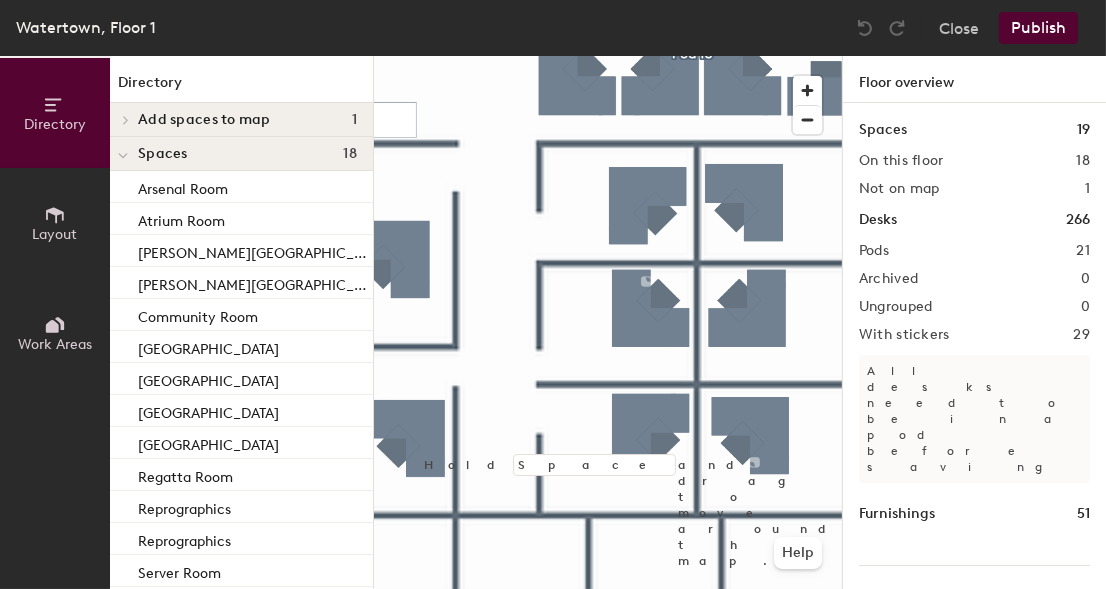 click on "Add spaces to map" 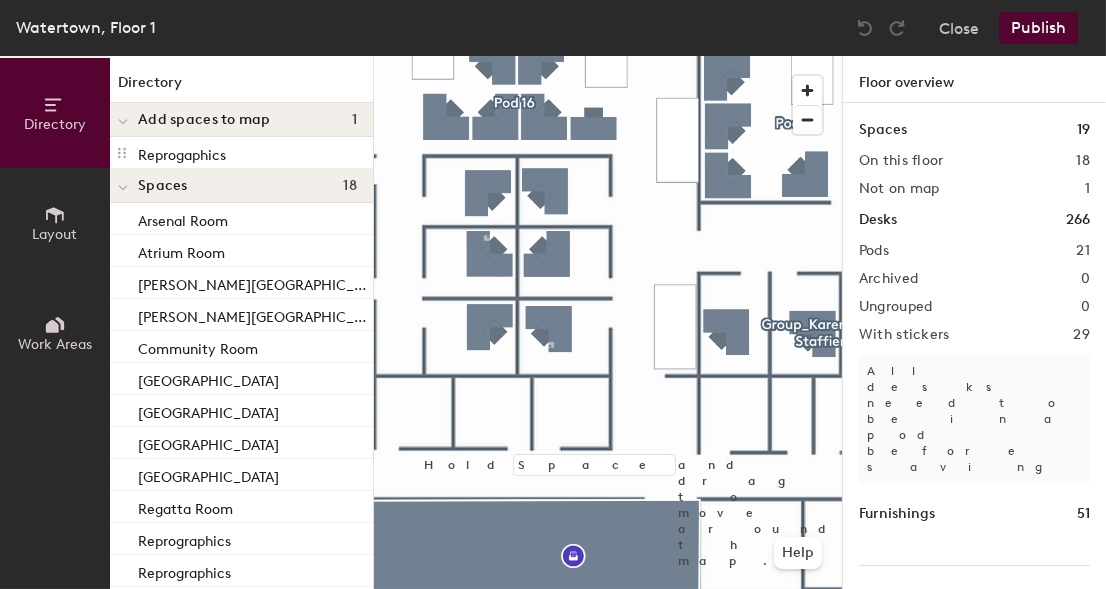 click 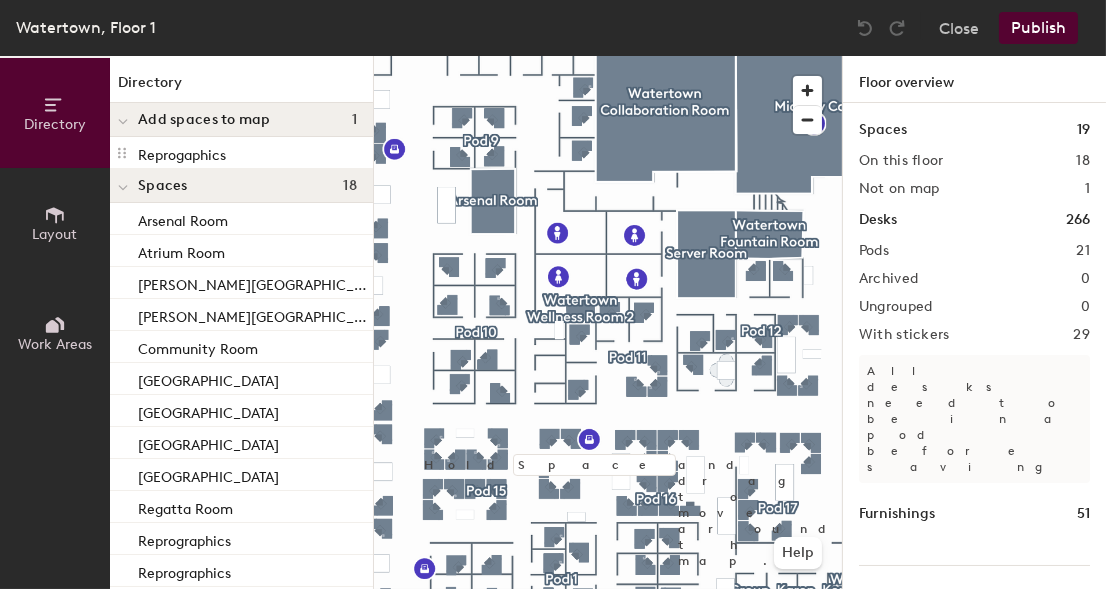 click 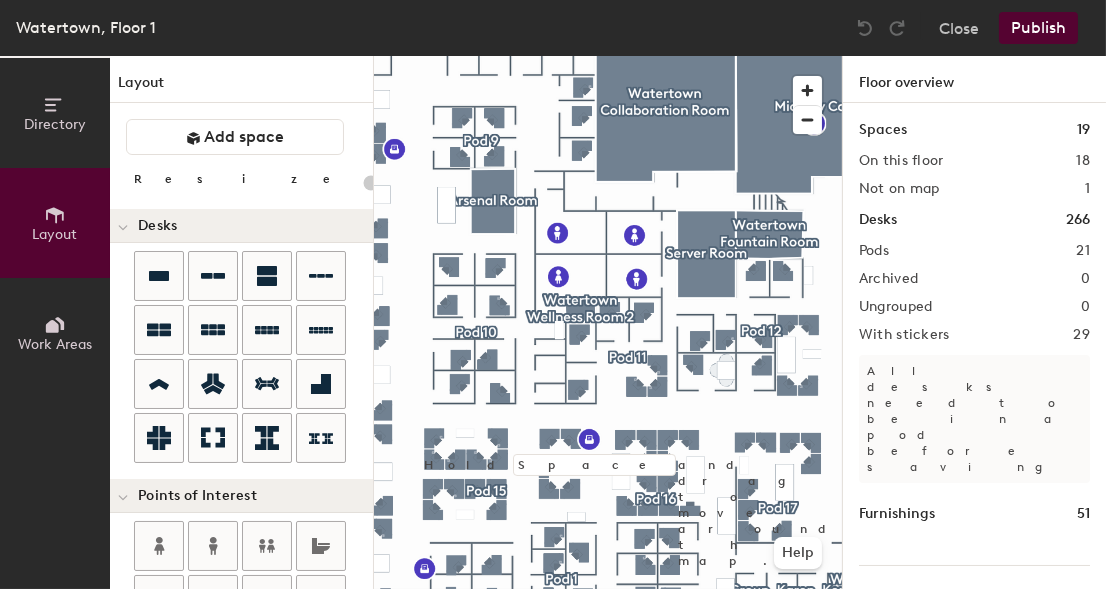 click 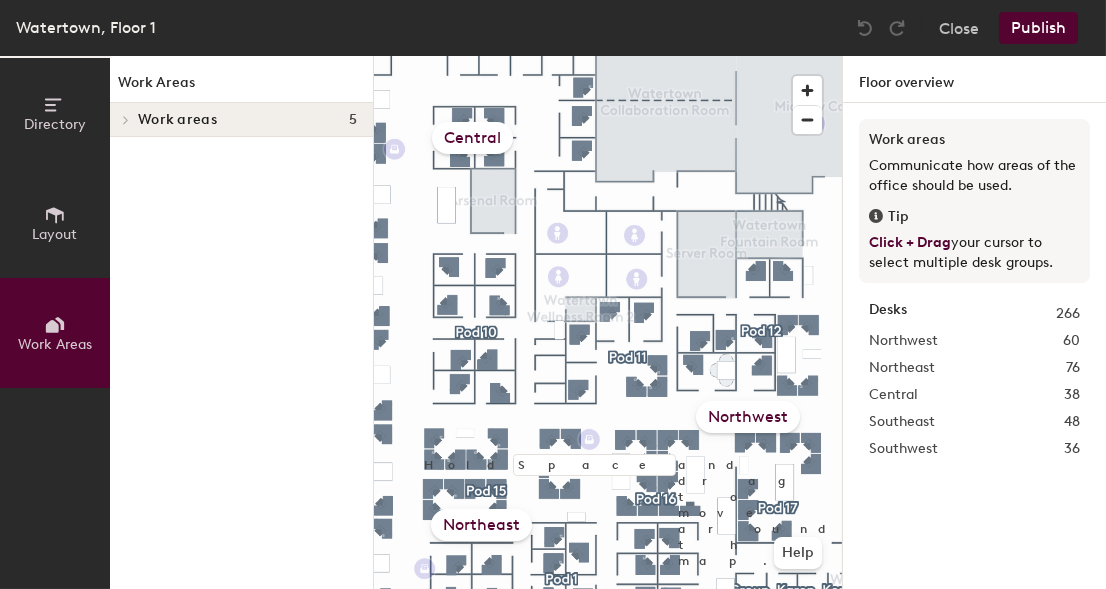 click on "Directory" 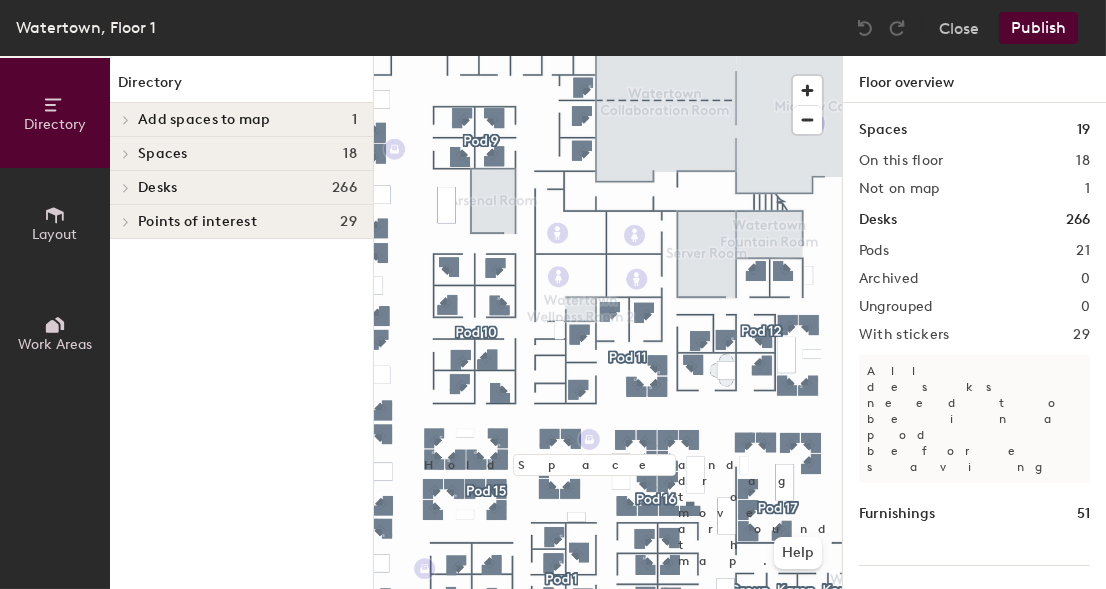 type 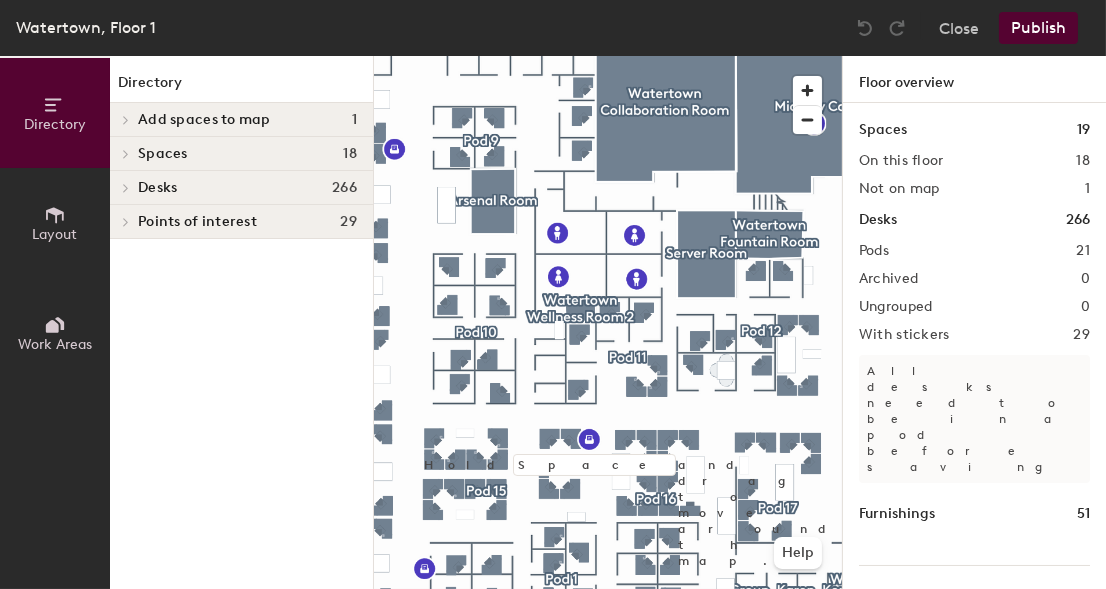 click on "Directory" 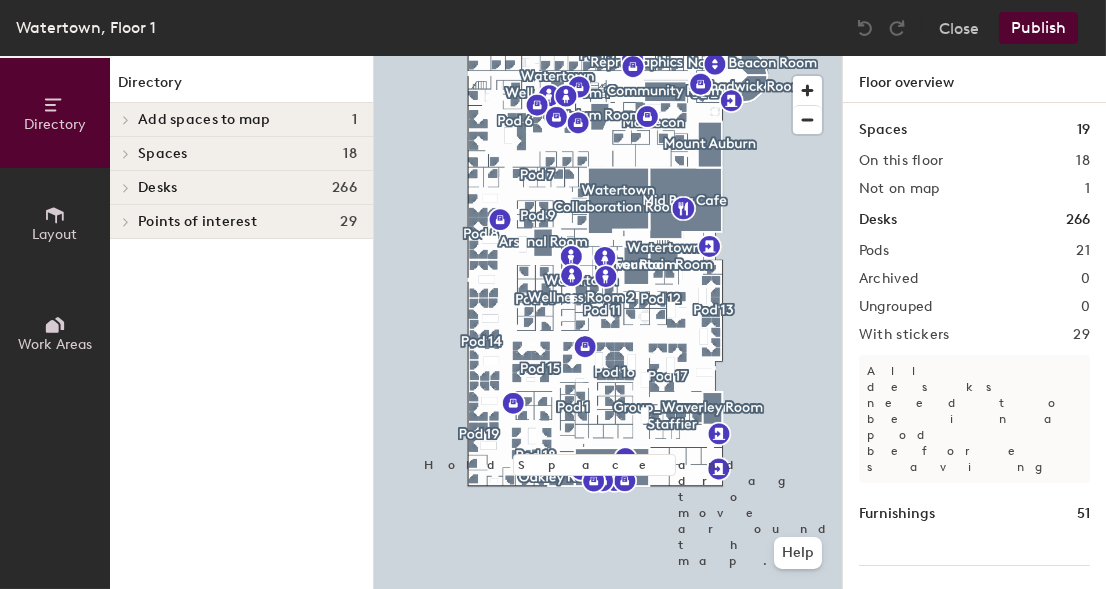 click on "Close" 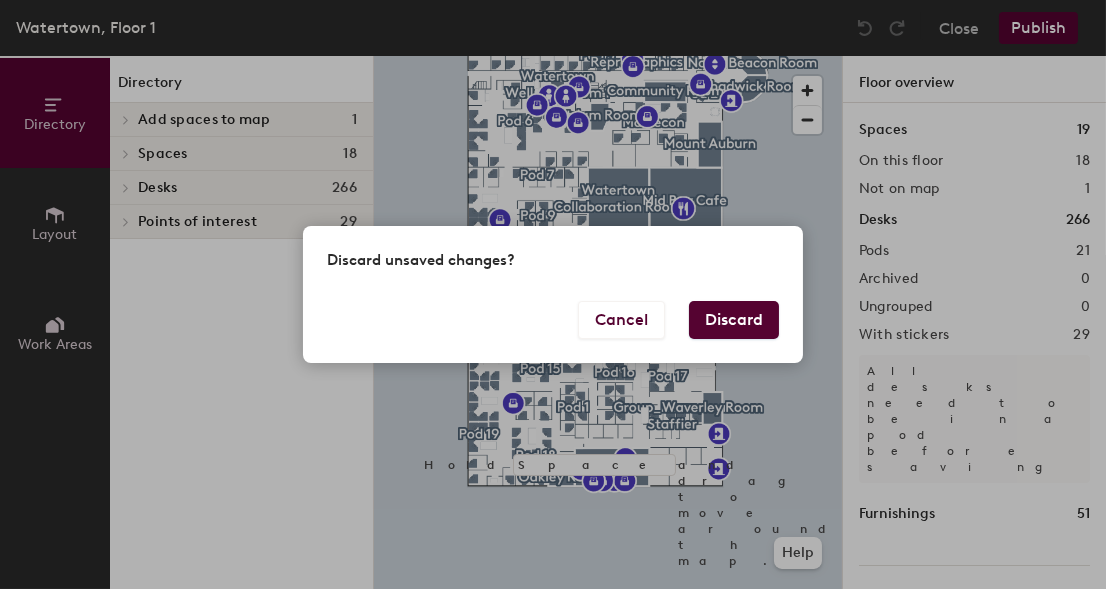 click on "Discard" at bounding box center [734, 320] 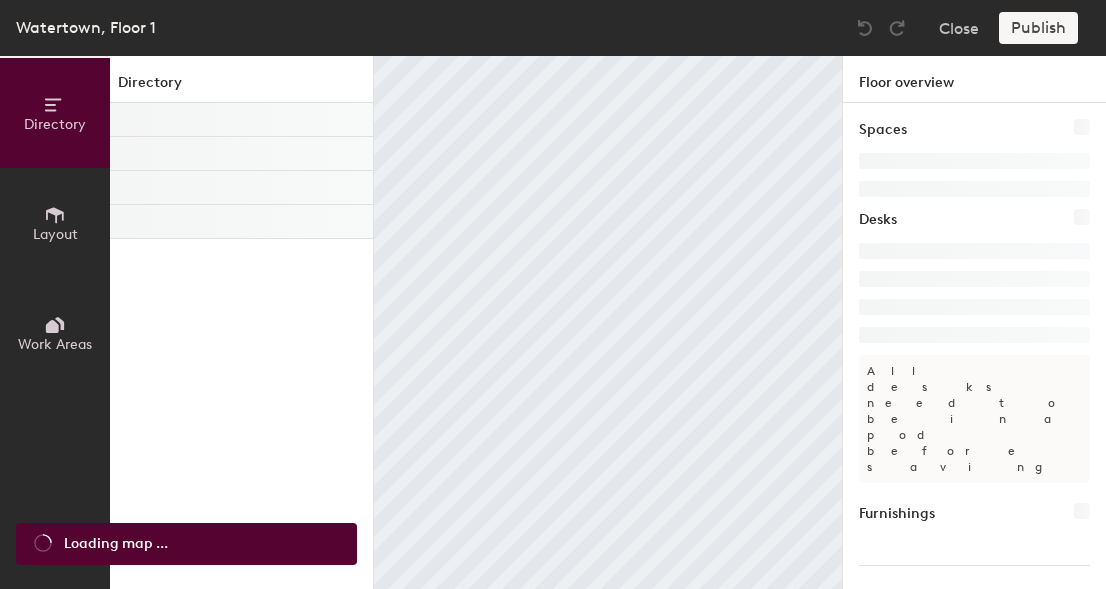 scroll, scrollTop: 0, scrollLeft: 0, axis: both 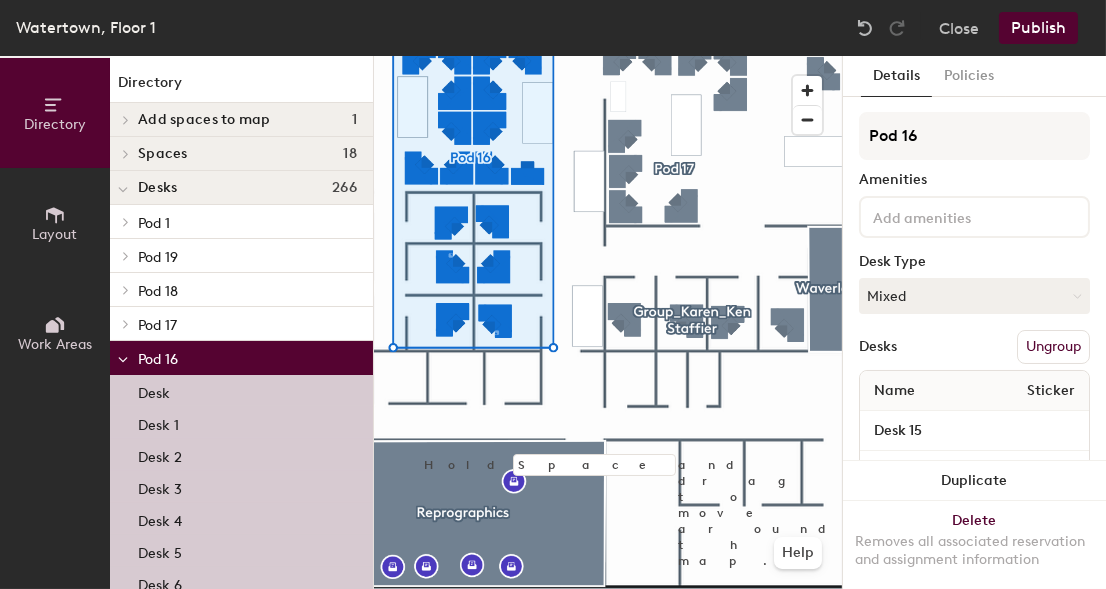 click 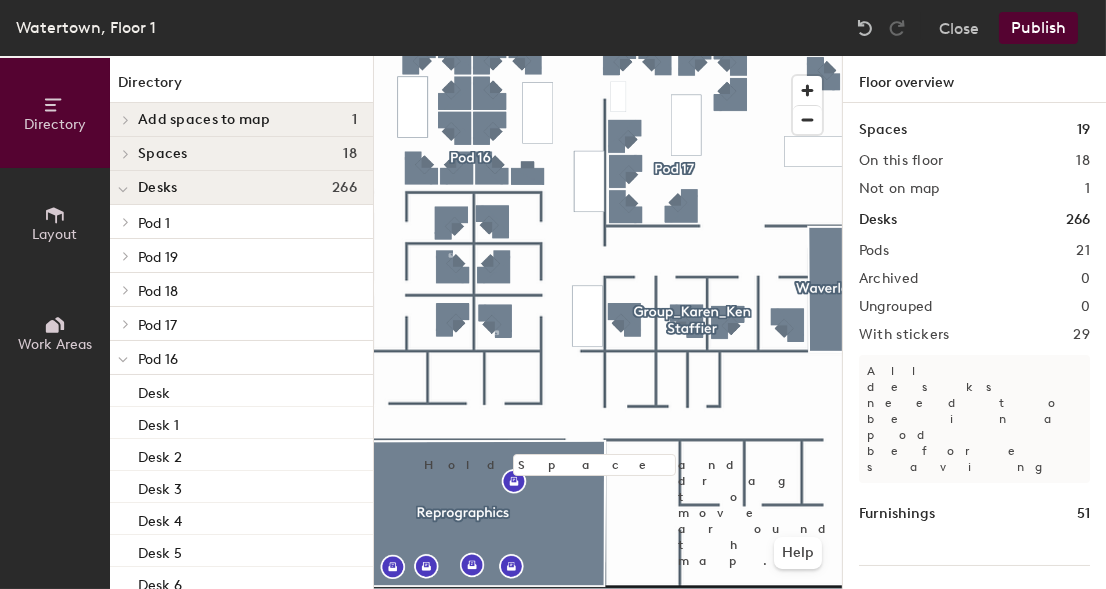 click on "Pods" 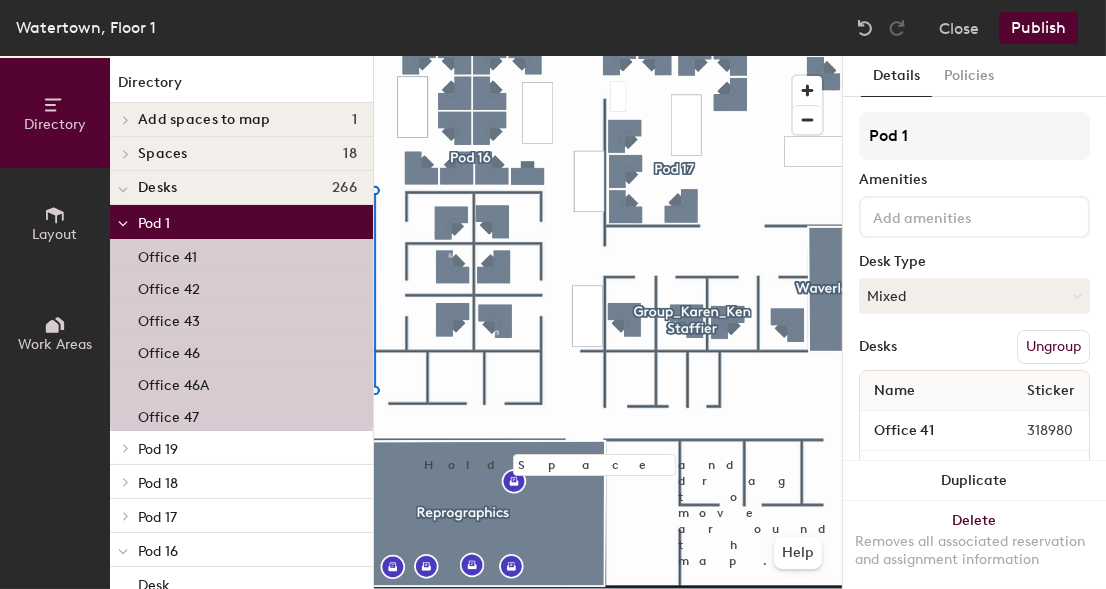 click on "Pod 1" 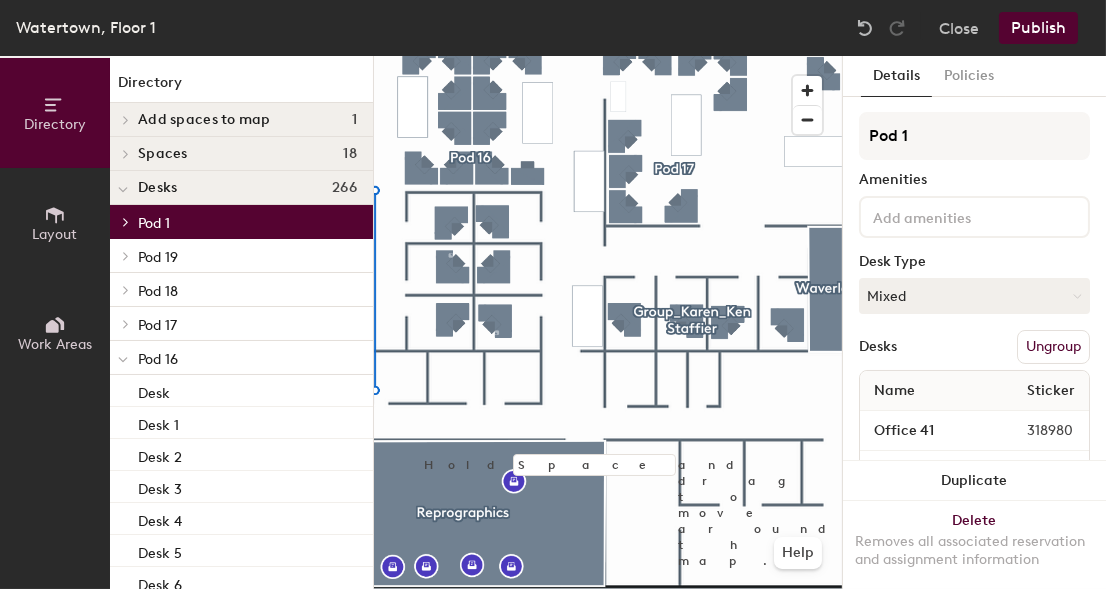 click on "Pod 19" 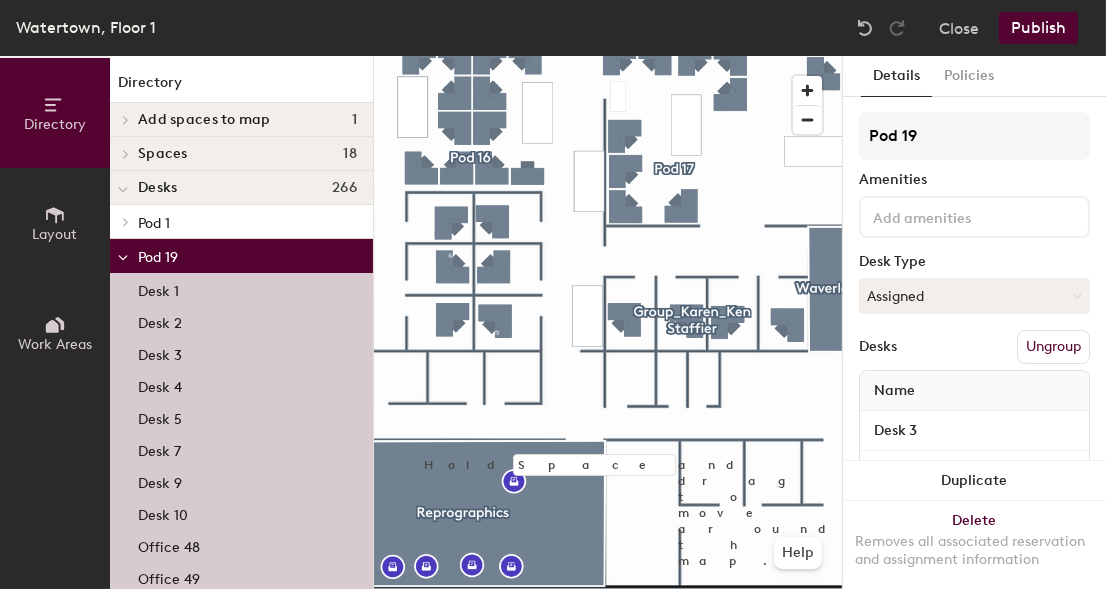 click on "Pod 19" 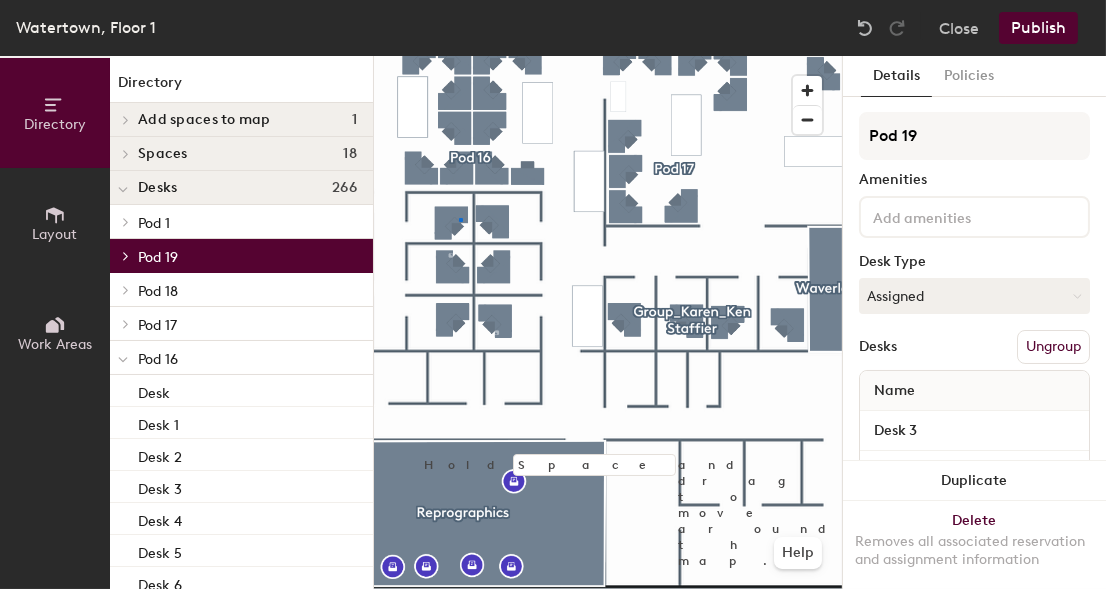 click 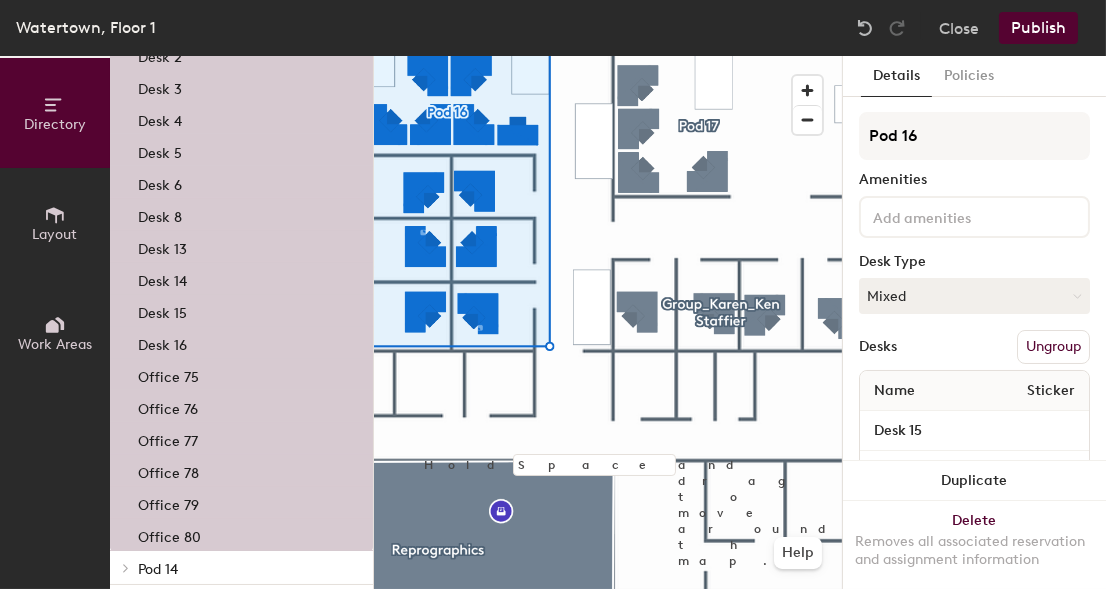 scroll, scrollTop: 499, scrollLeft: 0, axis: vertical 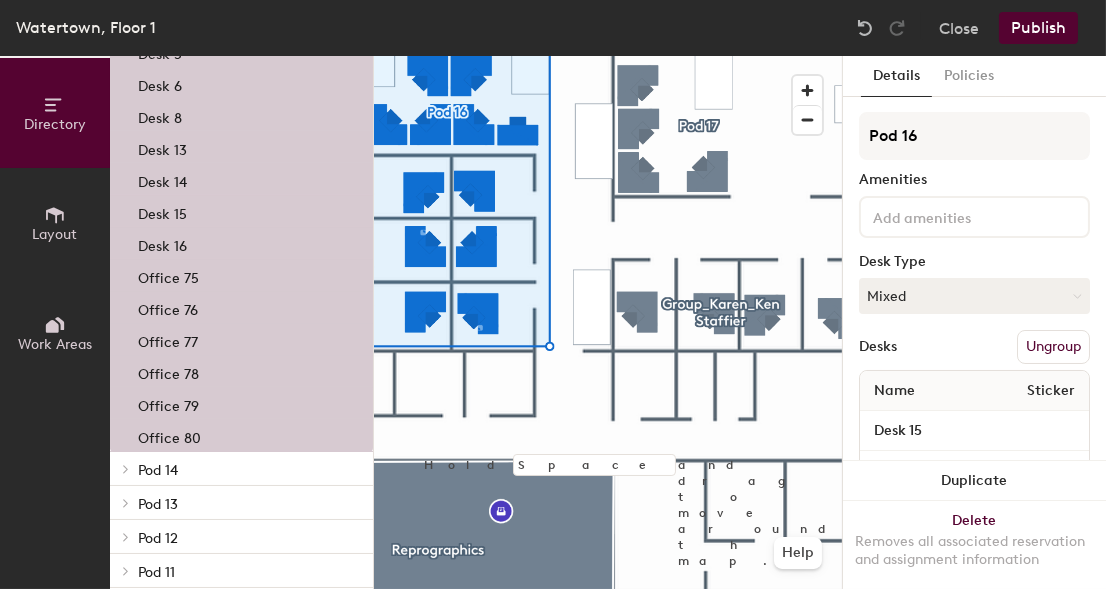 click on "Office 80" 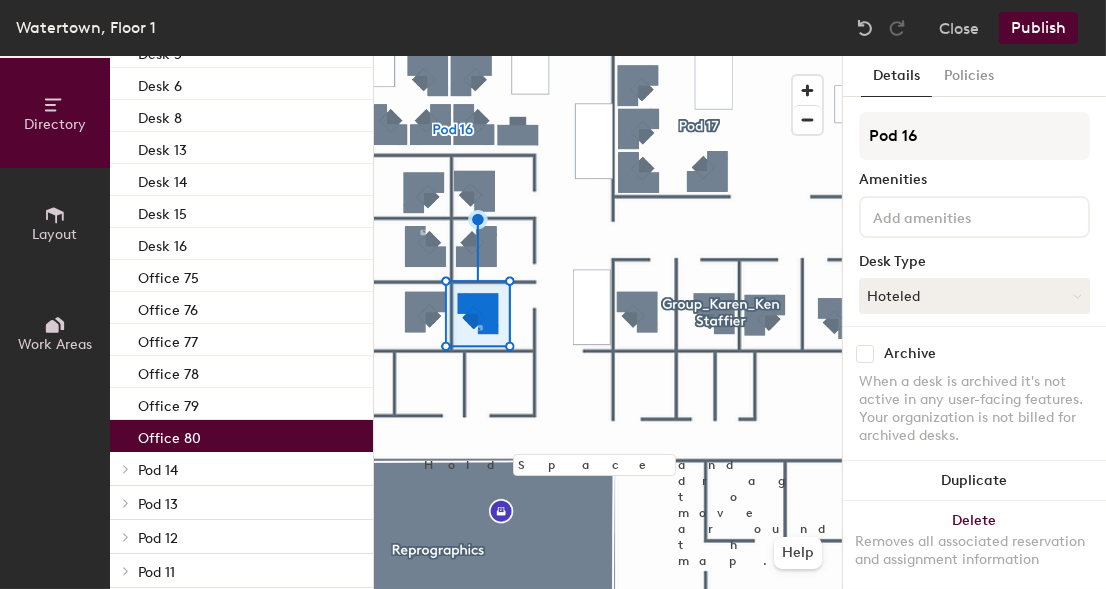 click on "Office 79" 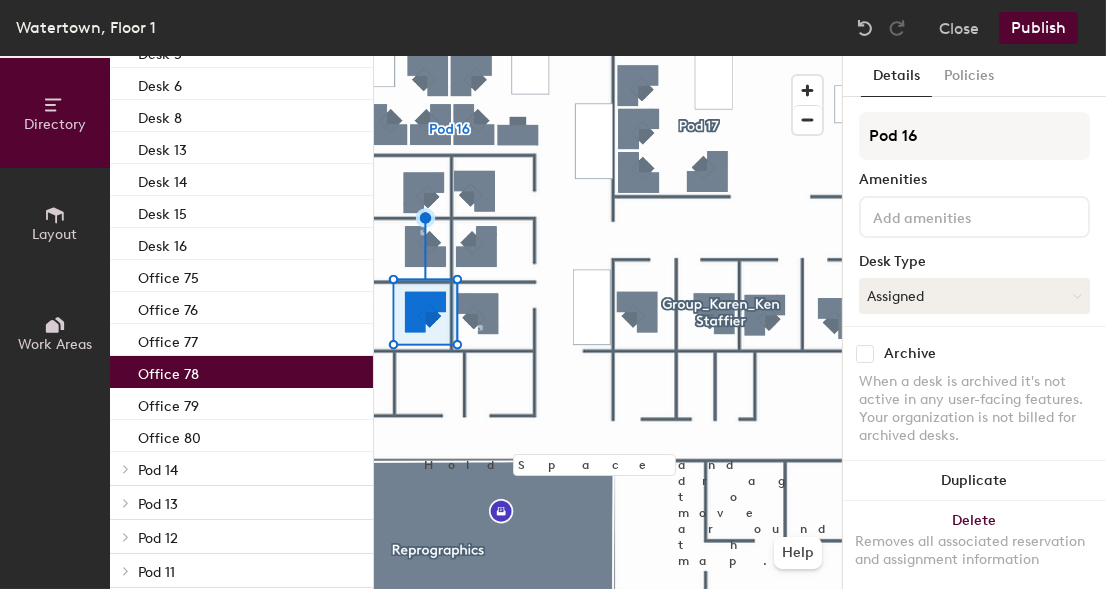 click on "Office 78" 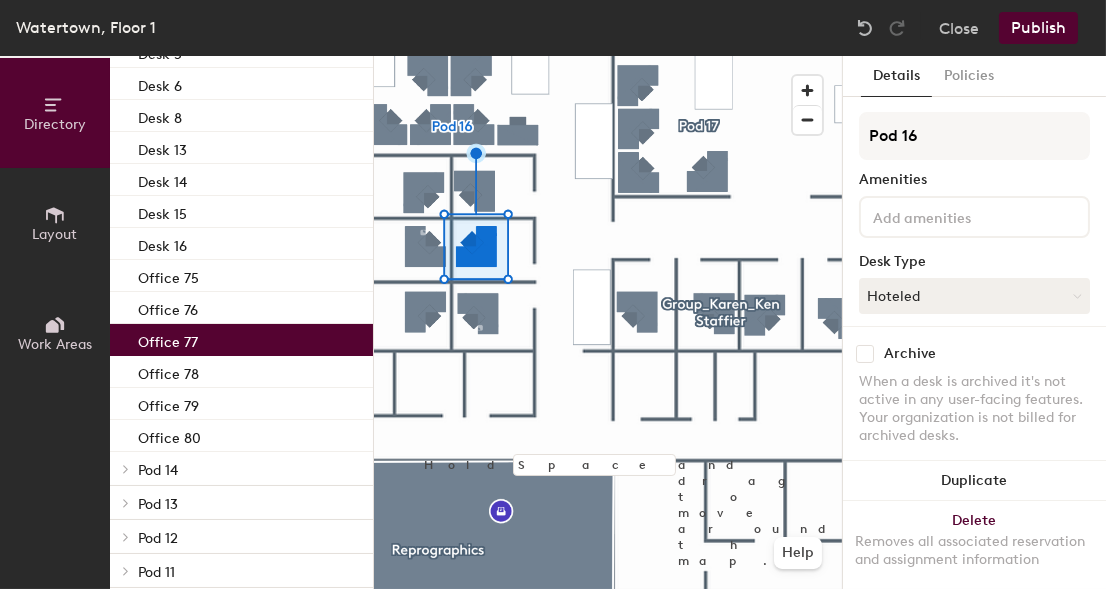 click on "Office 77" 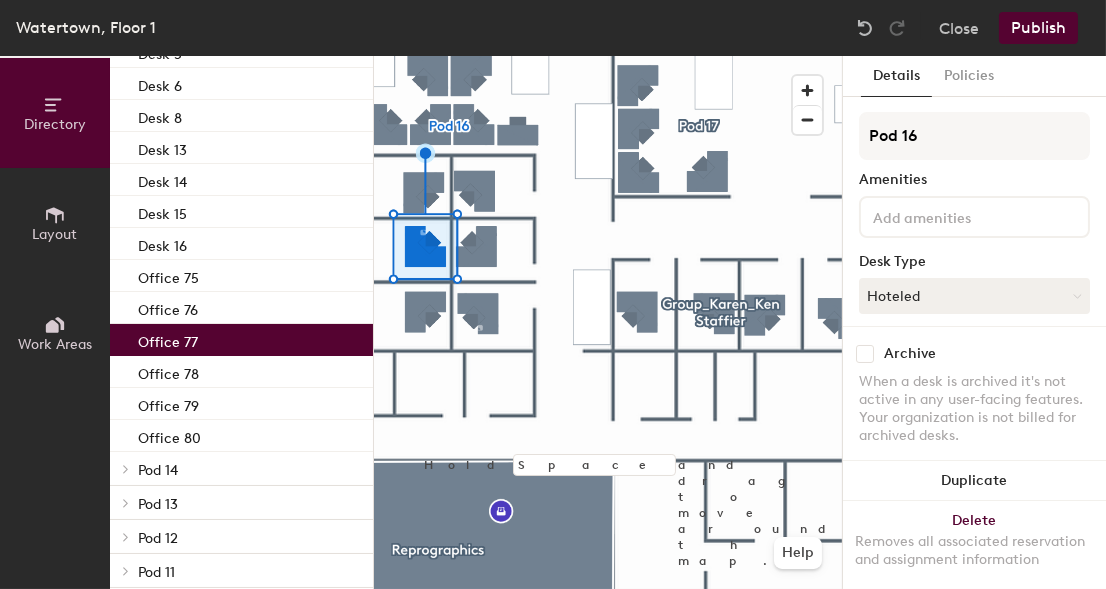 click on "Office 76" 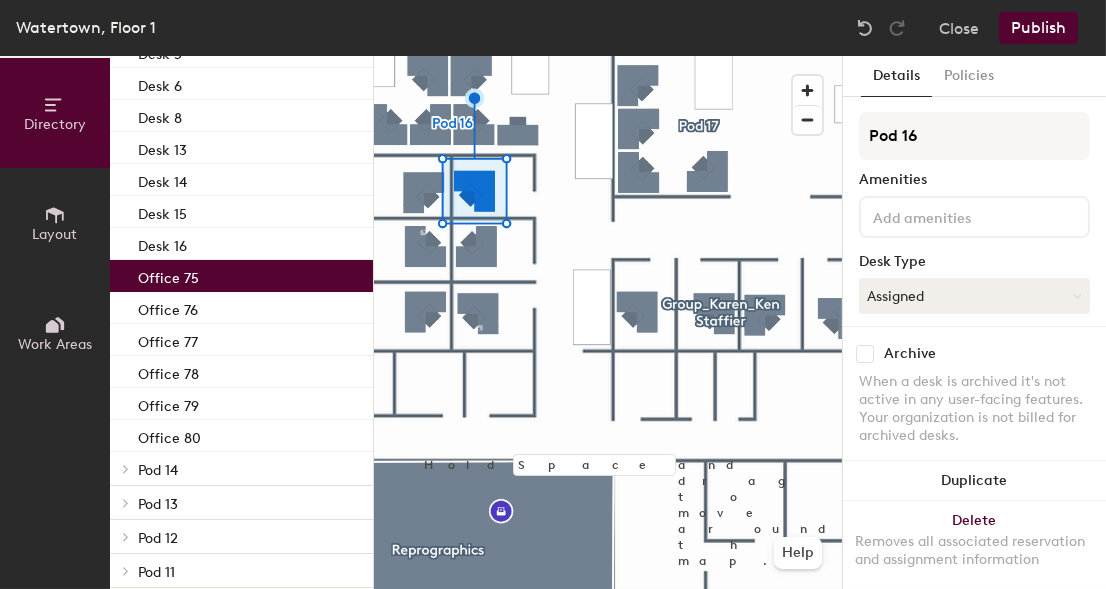 click on "Office 75" 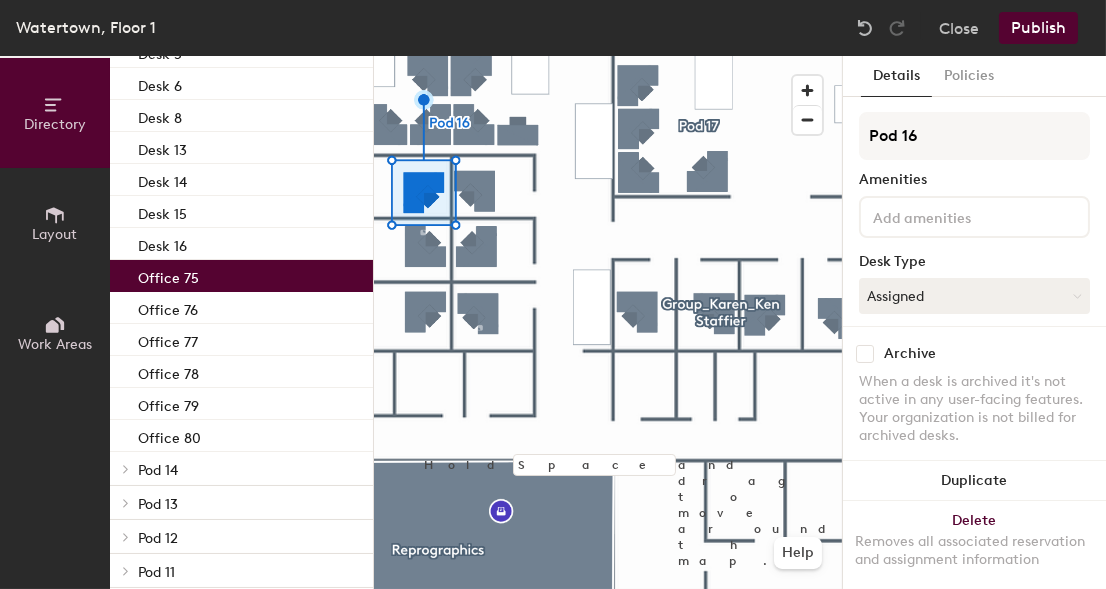click on "Desk 16" 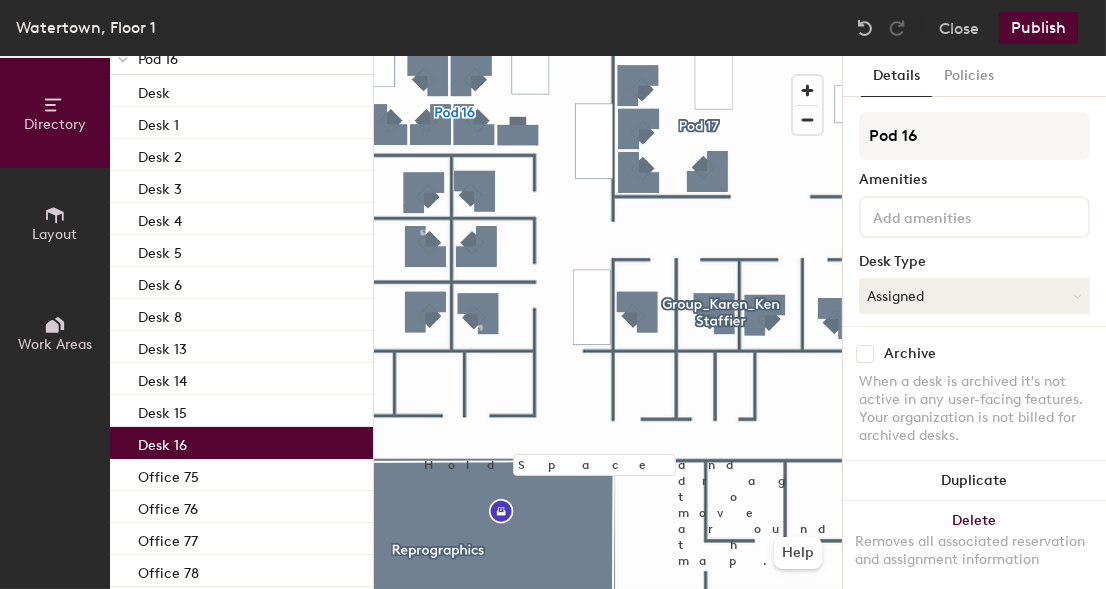 scroll, scrollTop: 299, scrollLeft: 0, axis: vertical 